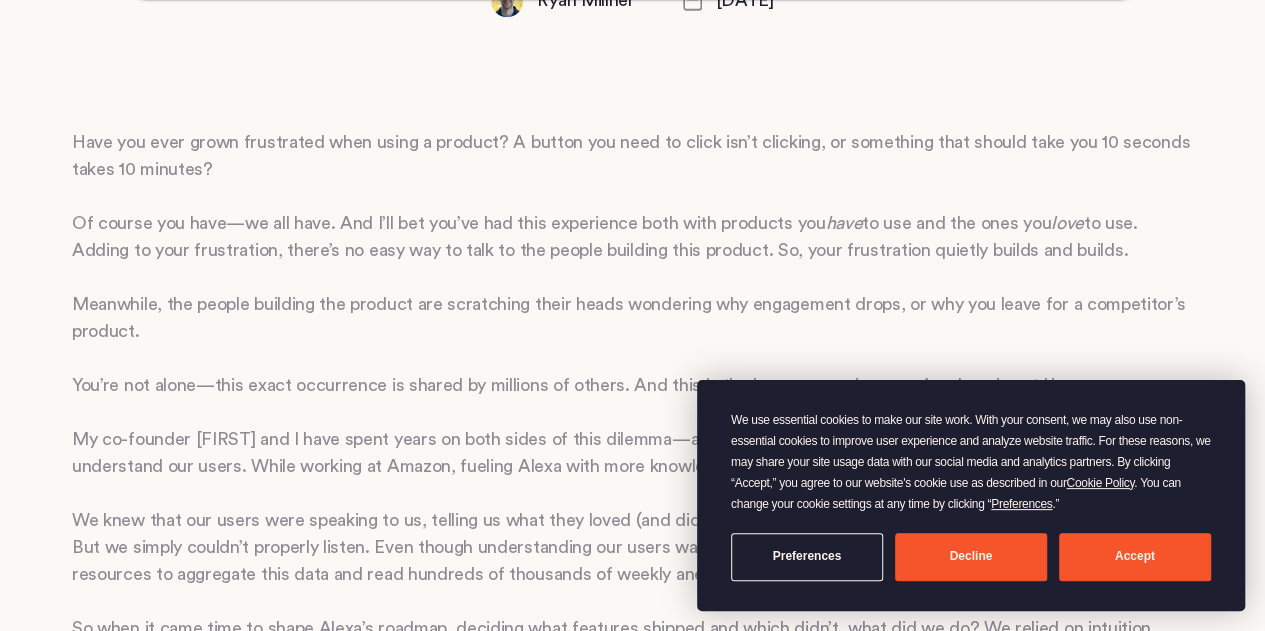 scroll, scrollTop: 700, scrollLeft: 0, axis: vertical 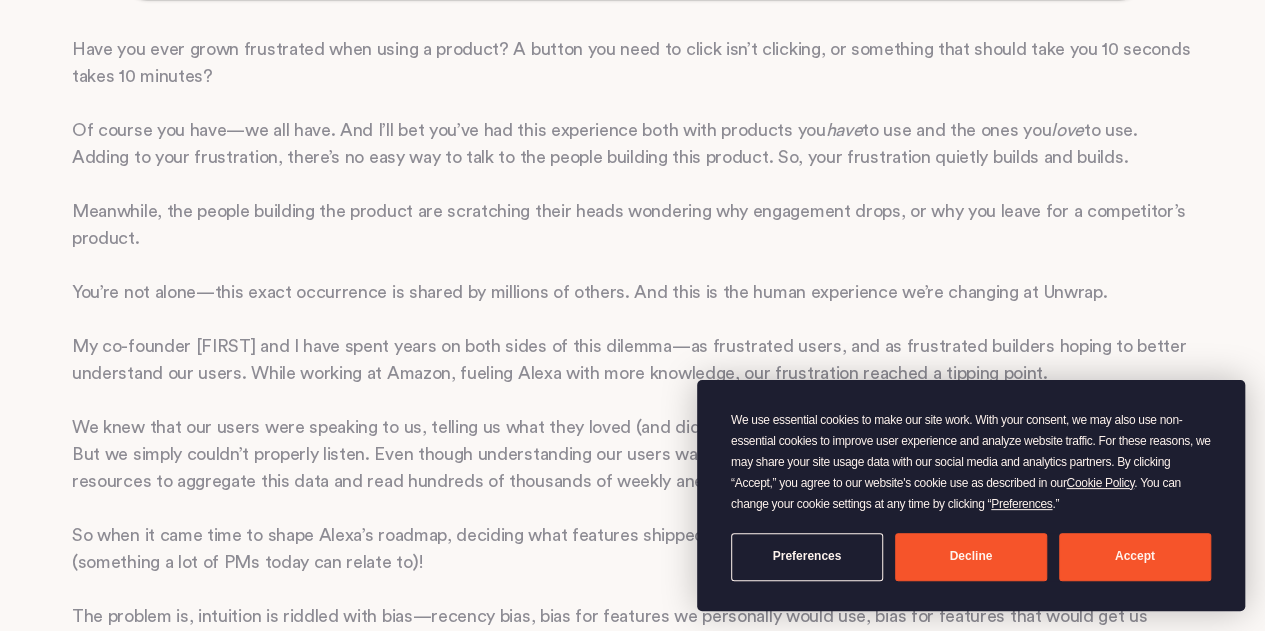 click on "Accept" at bounding box center (1135, 557) 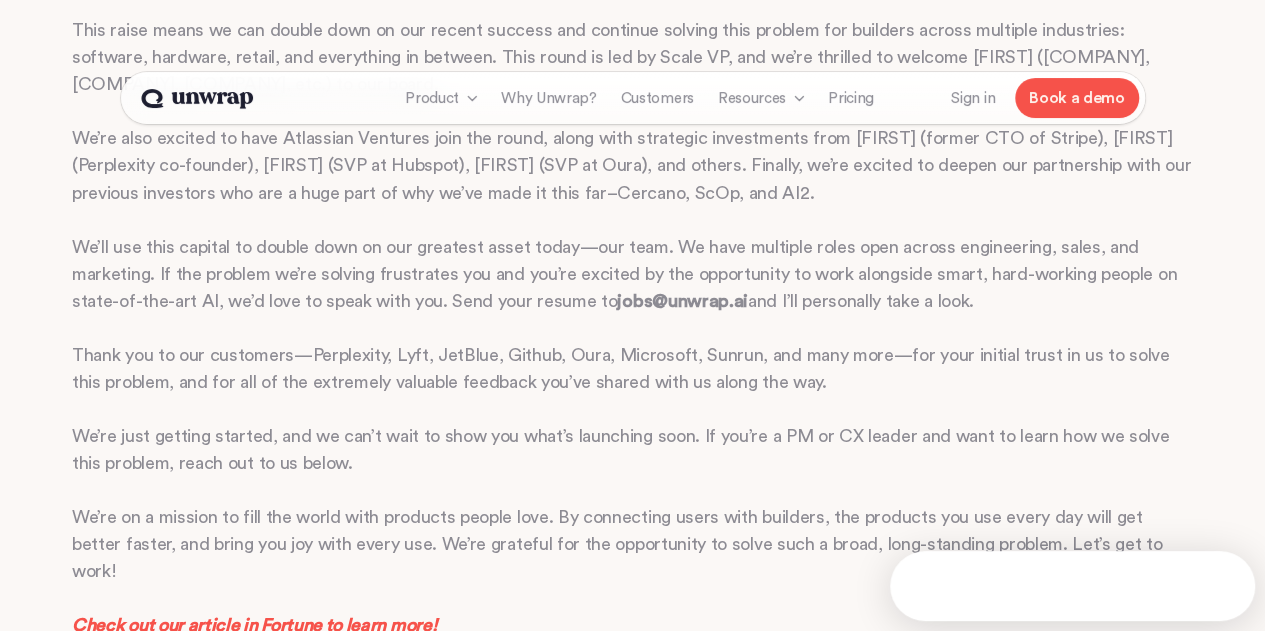 scroll, scrollTop: 1700, scrollLeft: 0, axis: vertical 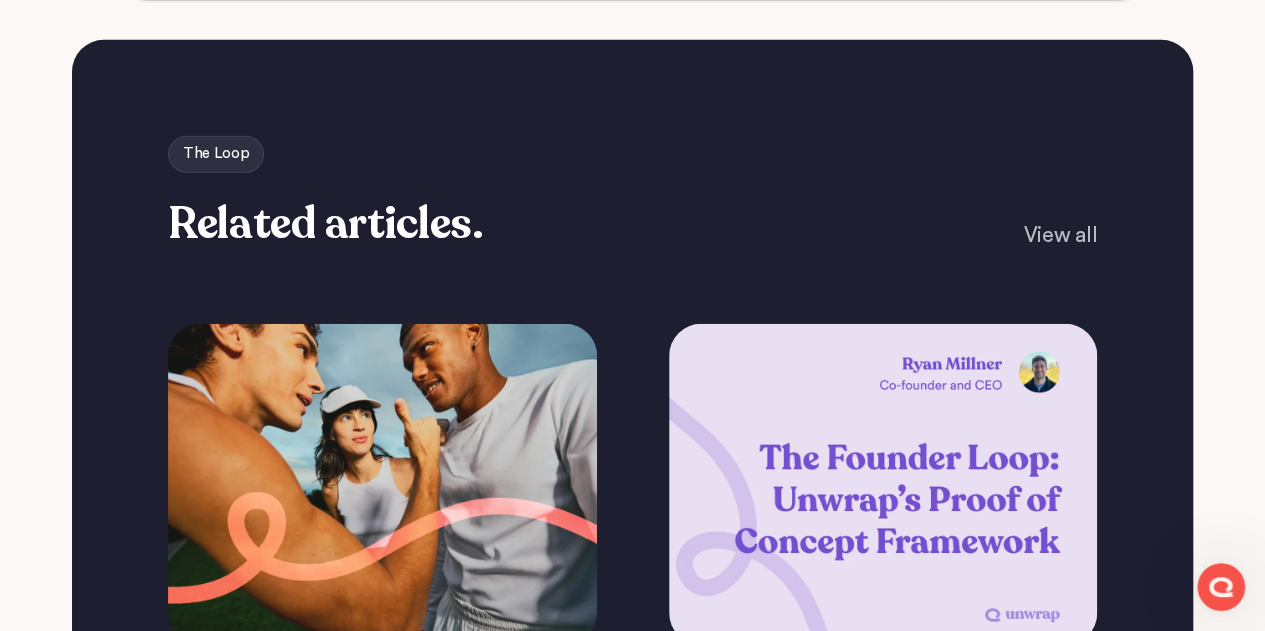 drag, startPoint x: 582, startPoint y: 376, endPoint x: 1103, endPoint y: 341, distance: 522.1743 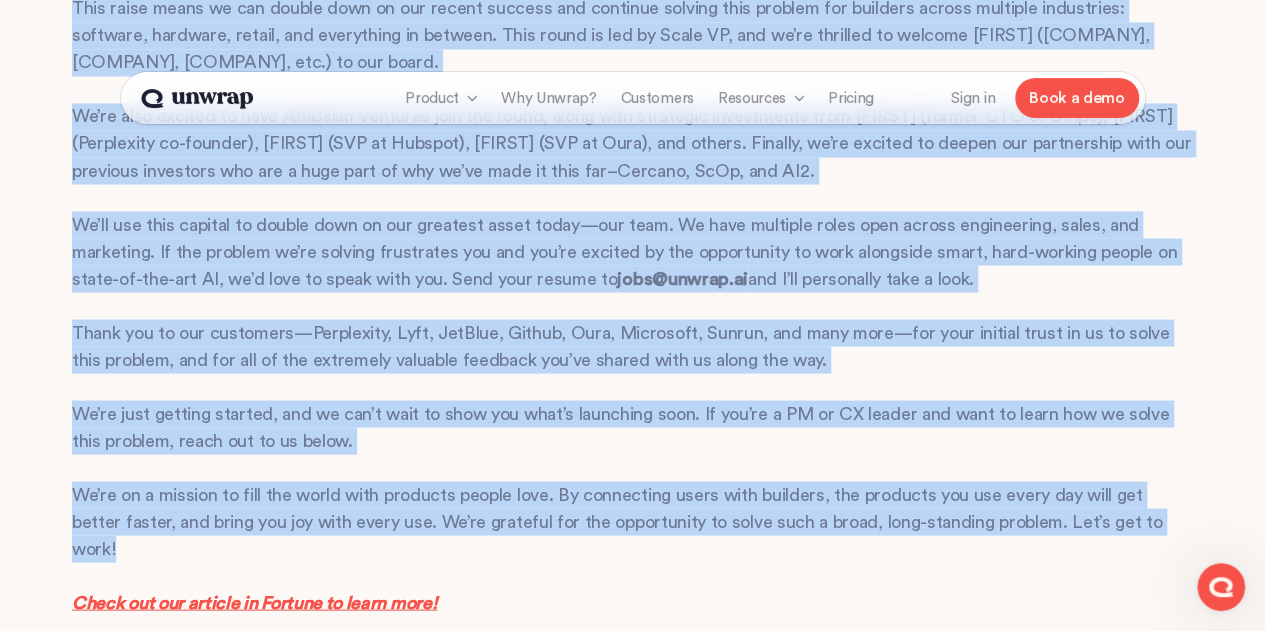 scroll, scrollTop: 1300, scrollLeft: 0, axis: vertical 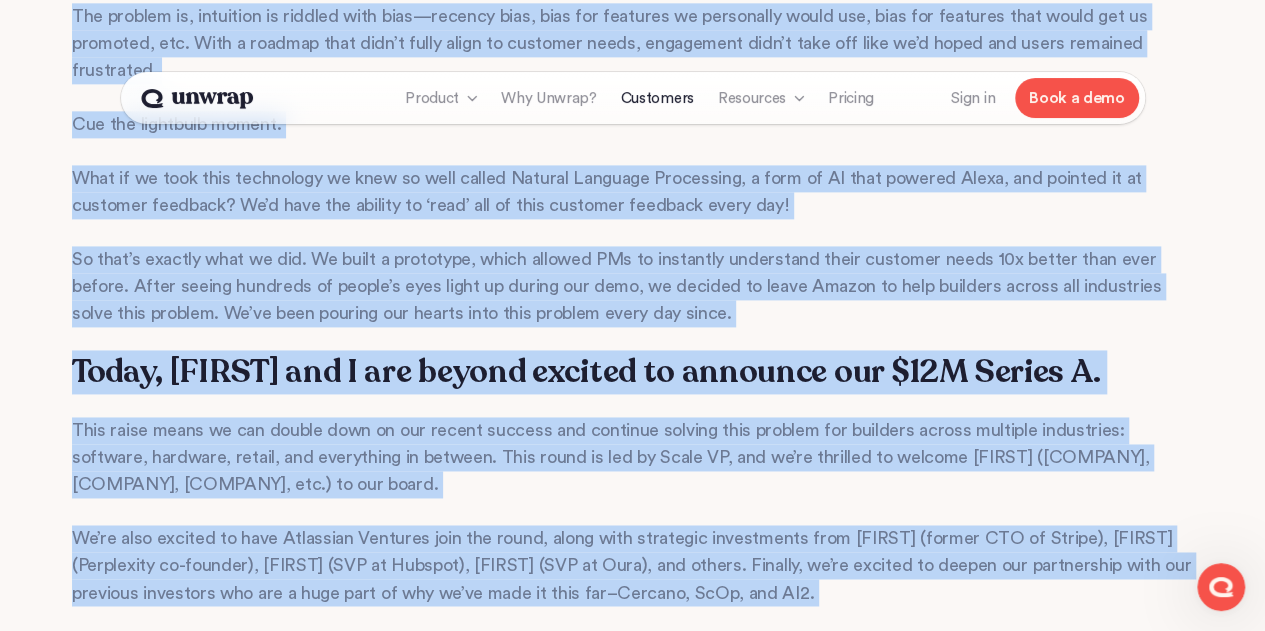 click on "Customers" at bounding box center [657, 98] 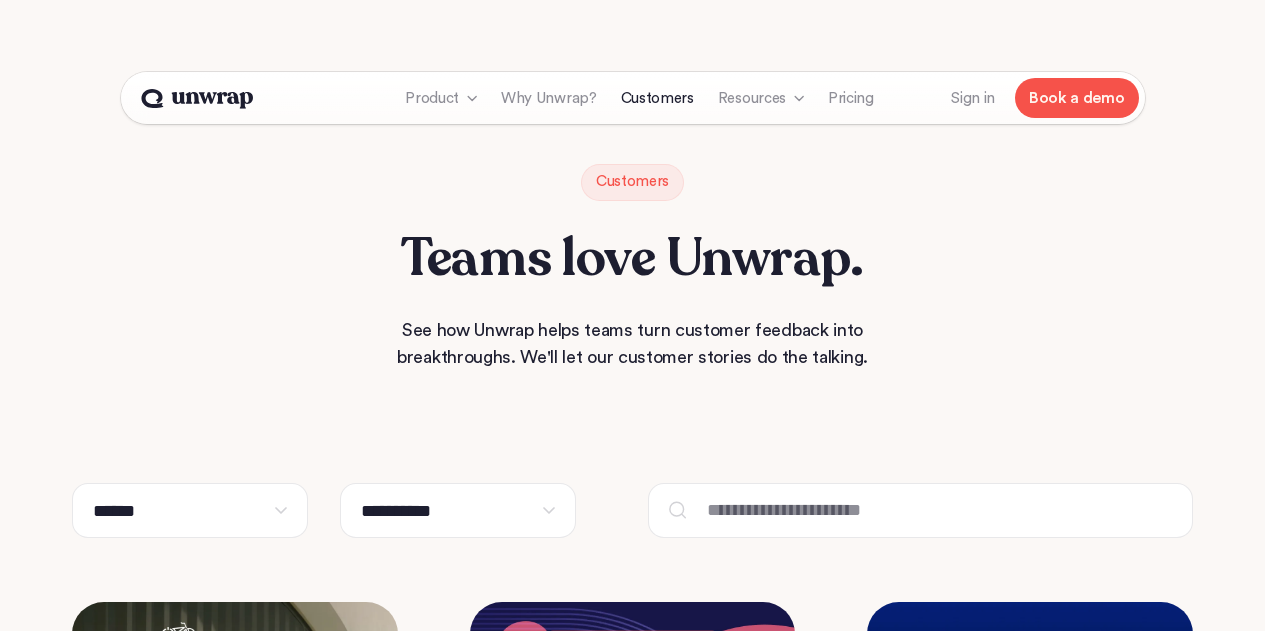 scroll, scrollTop: 0, scrollLeft: 0, axis: both 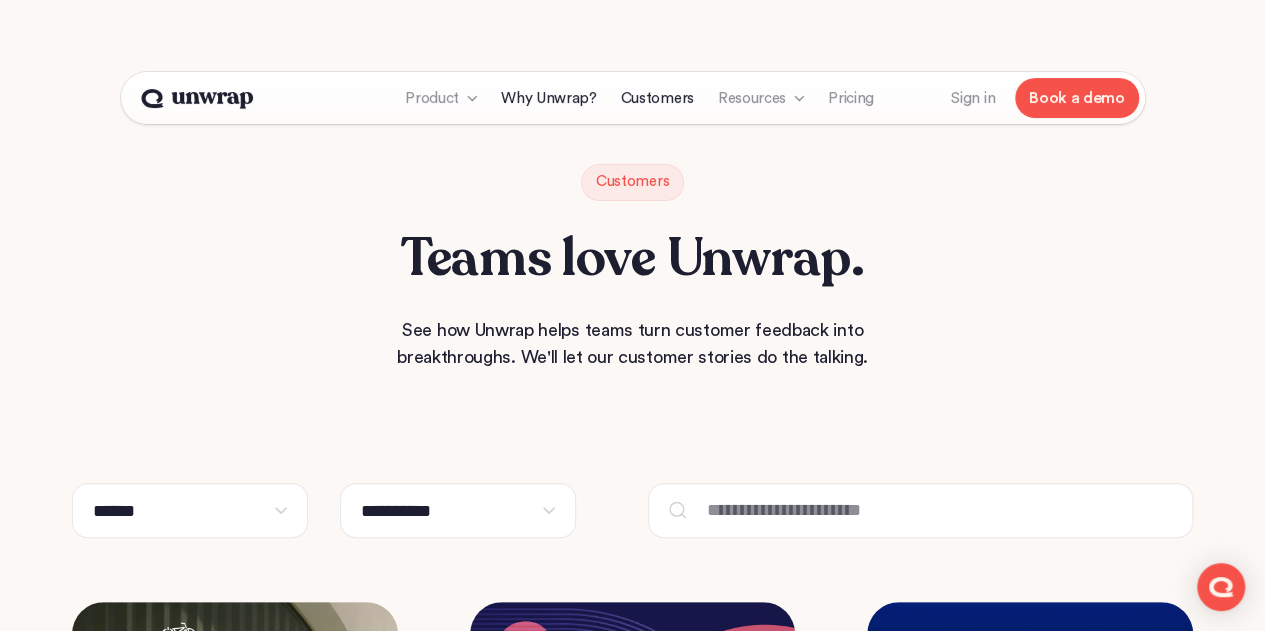 click on "Why Unwrap?" at bounding box center (549, 98) 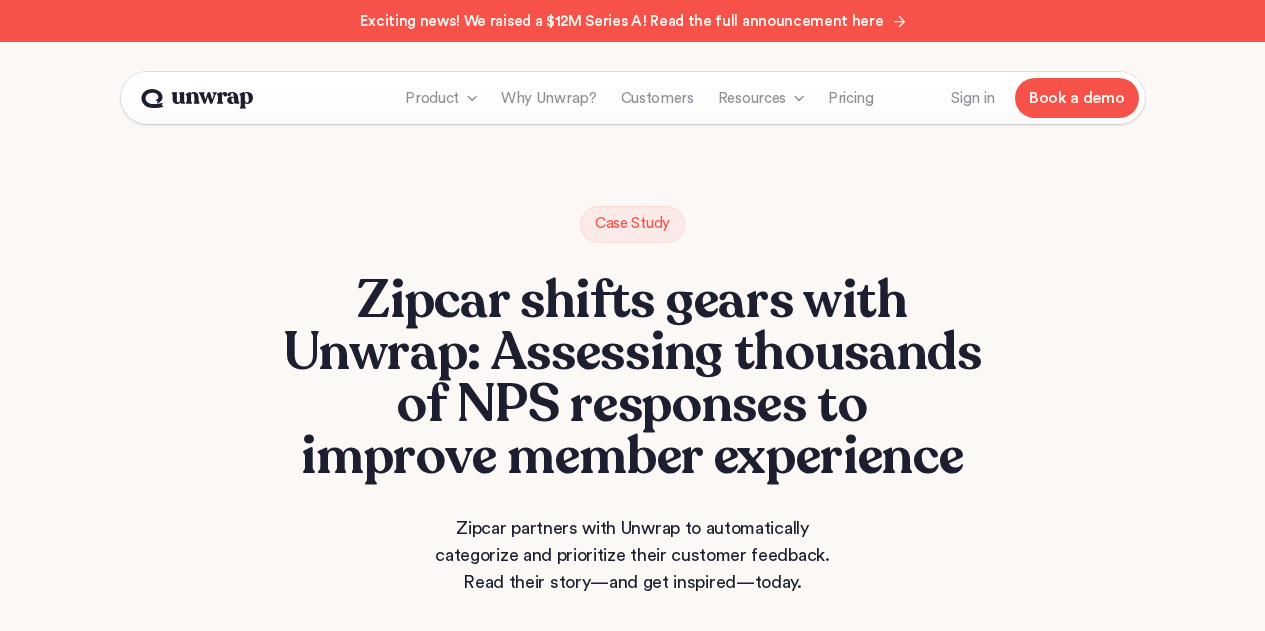 scroll, scrollTop: 0, scrollLeft: 0, axis: both 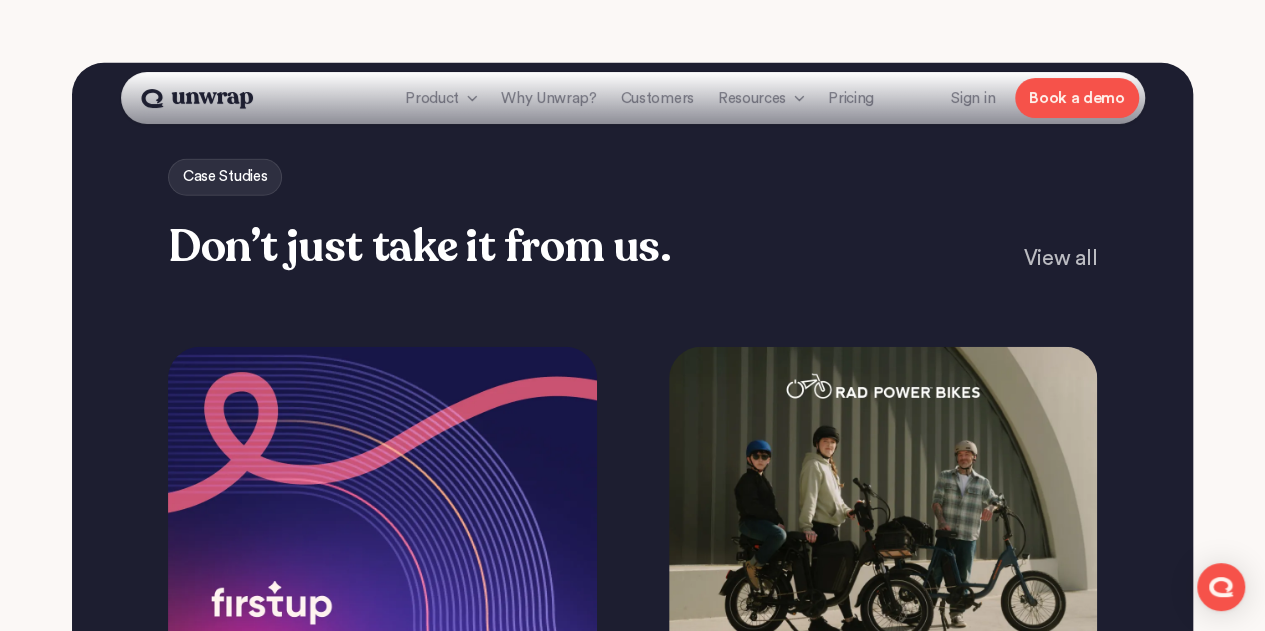 drag, startPoint x: 352, startPoint y: 205, endPoint x: 1075, endPoint y: 325, distance: 732.89087 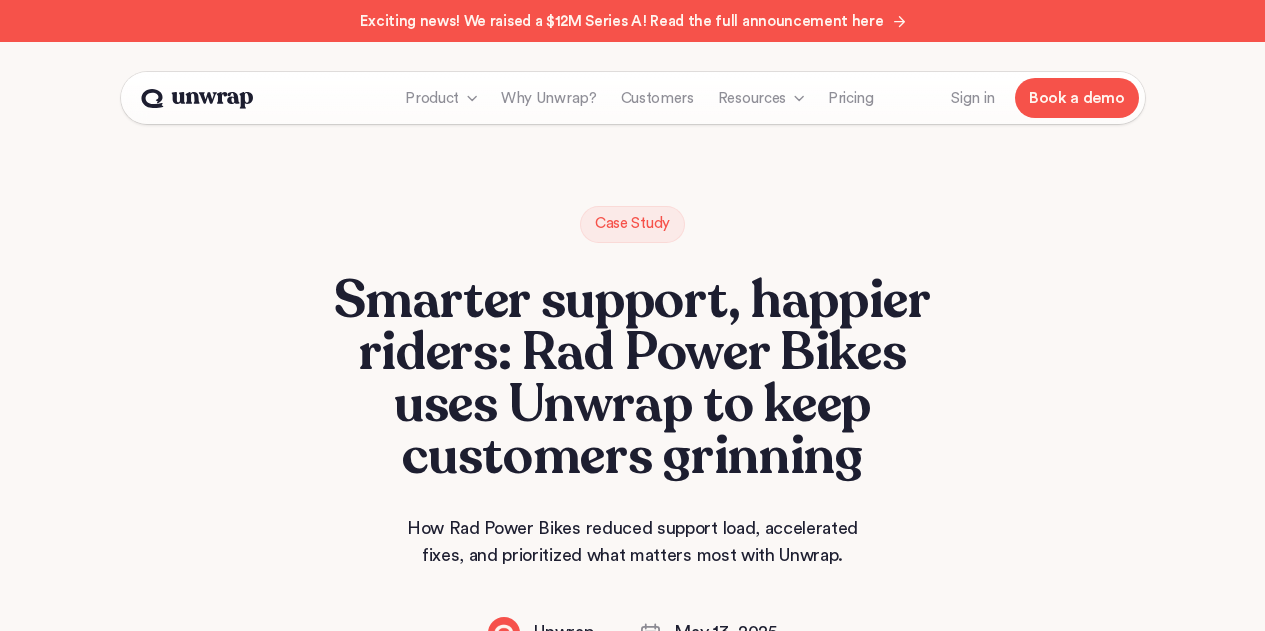 scroll, scrollTop: 0, scrollLeft: 0, axis: both 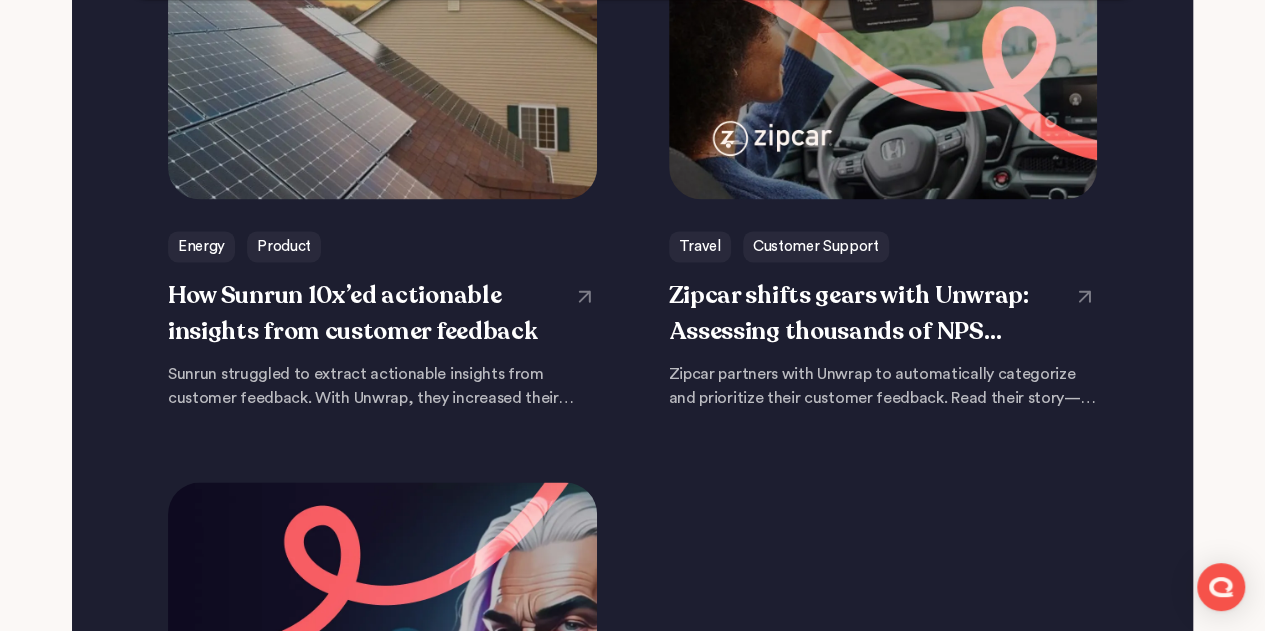 drag, startPoint x: 300, startPoint y: 297, endPoint x: 1156, endPoint y: 489, distance: 877.2685 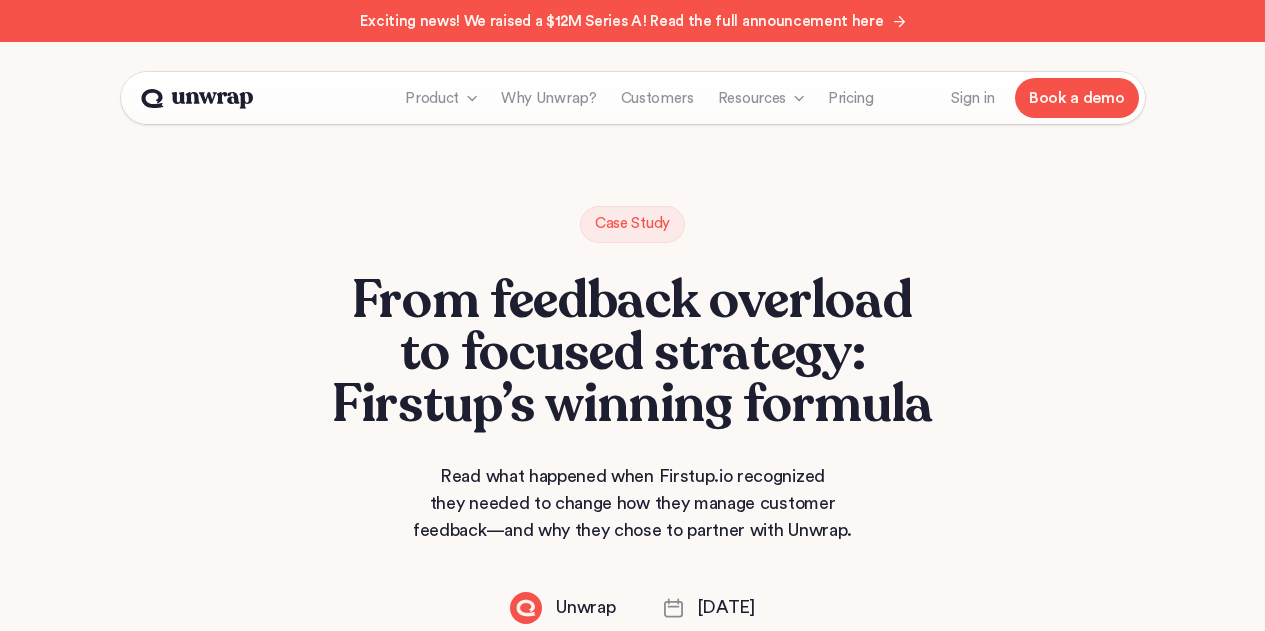 scroll, scrollTop: 0, scrollLeft: 0, axis: both 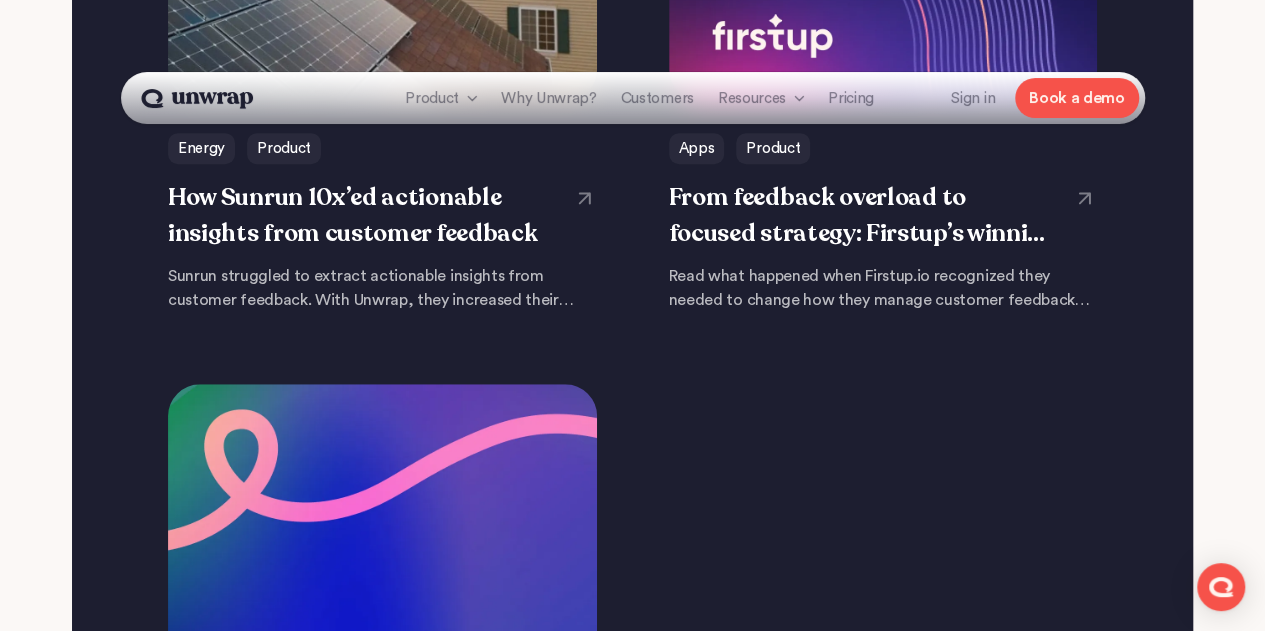 drag, startPoint x: 336, startPoint y: 201, endPoint x: 861, endPoint y: 413, distance: 566.1881 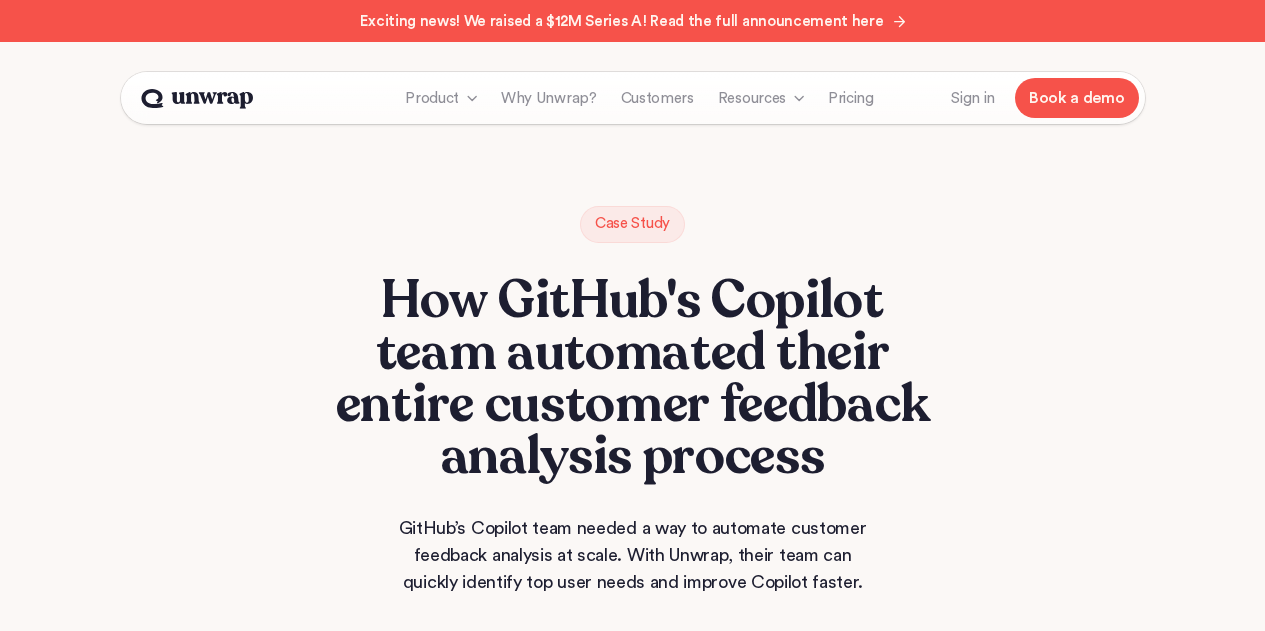scroll, scrollTop: 0, scrollLeft: 0, axis: both 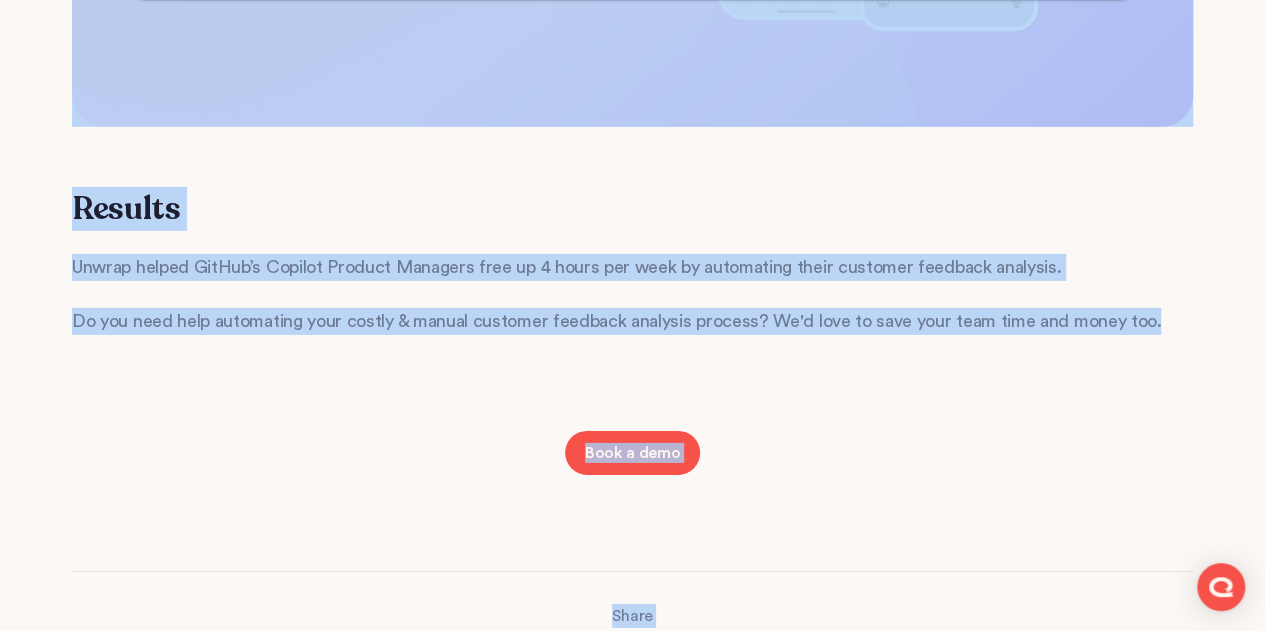 drag, startPoint x: 352, startPoint y: 184, endPoint x: 1120, endPoint y: 305, distance: 777.47345 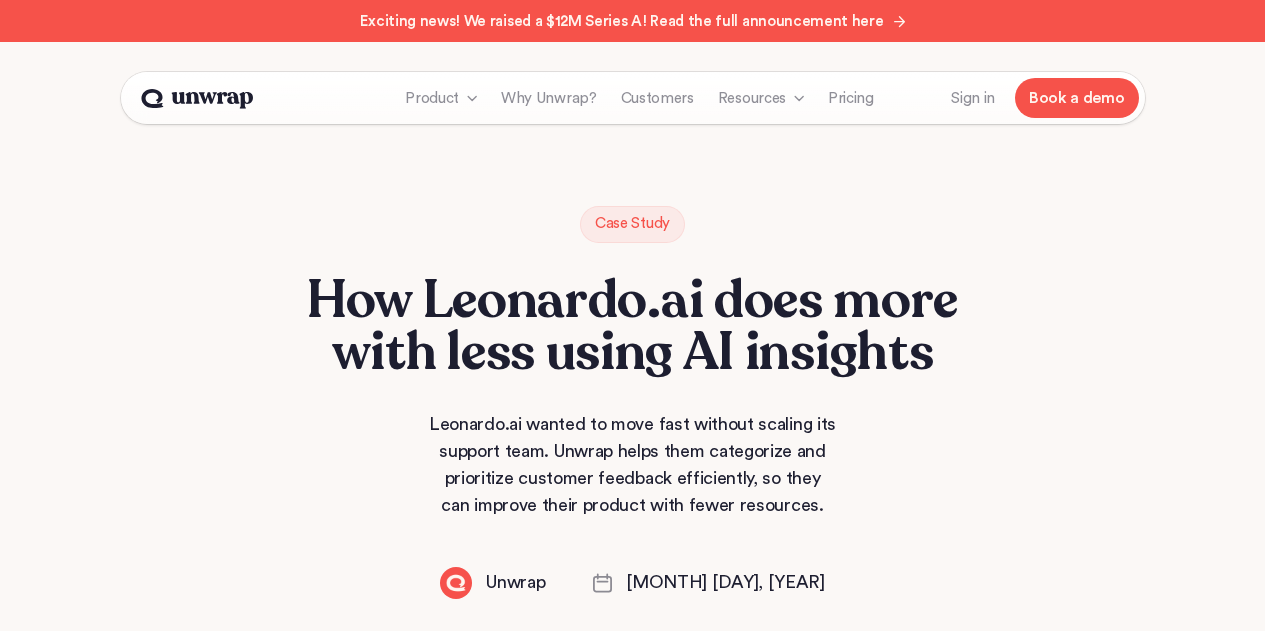 scroll, scrollTop: 0, scrollLeft: 0, axis: both 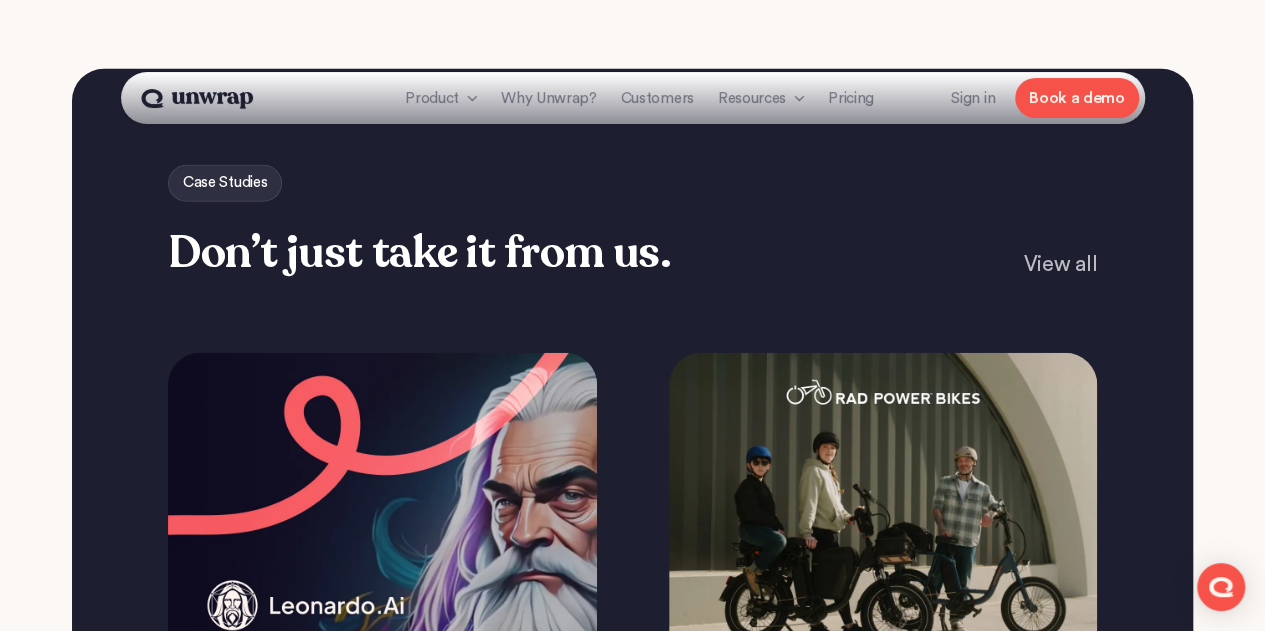 drag, startPoint x: 282, startPoint y: 95, endPoint x: 1134, endPoint y: 361, distance: 892.5581 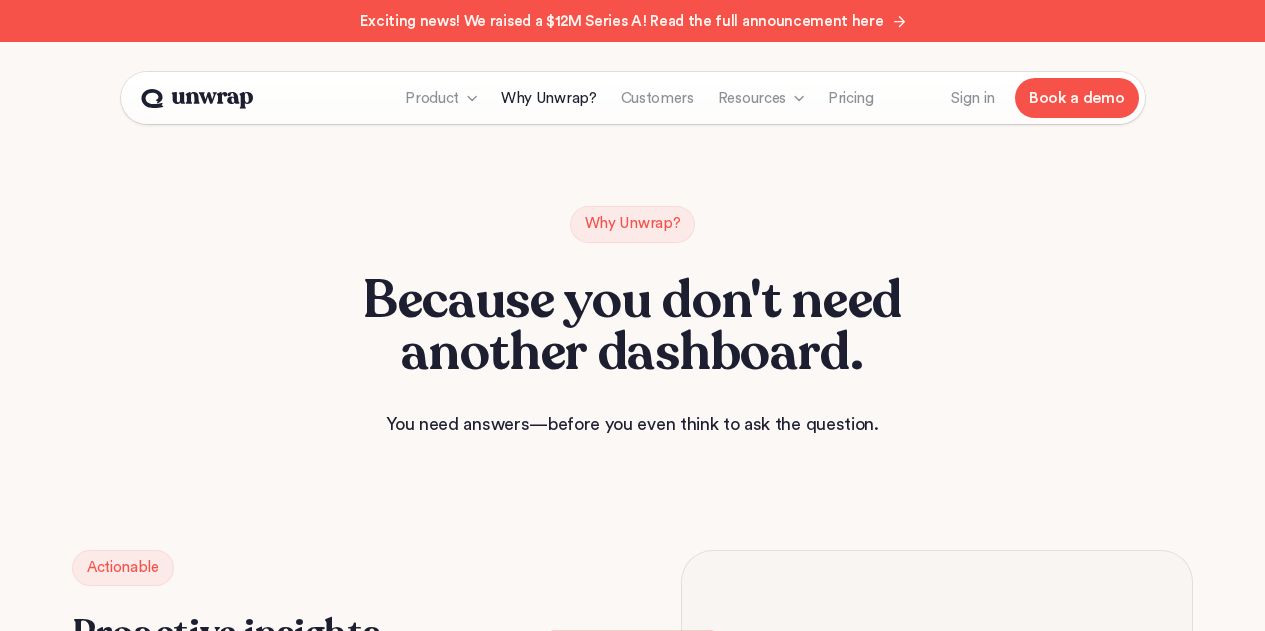 scroll, scrollTop: 0, scrollLeft: 0, axis: both 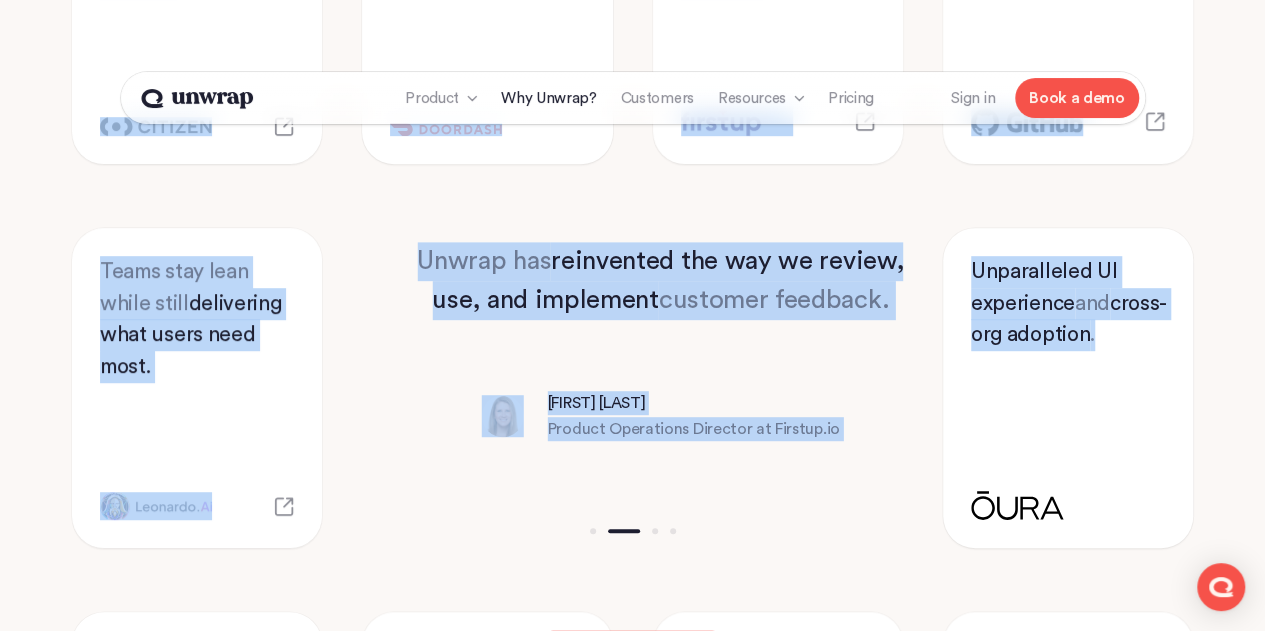 drag, startPoint x: 326, startPoint y: 293, endPoint x: 1067, endPoint y: 544, distance: 782.3567 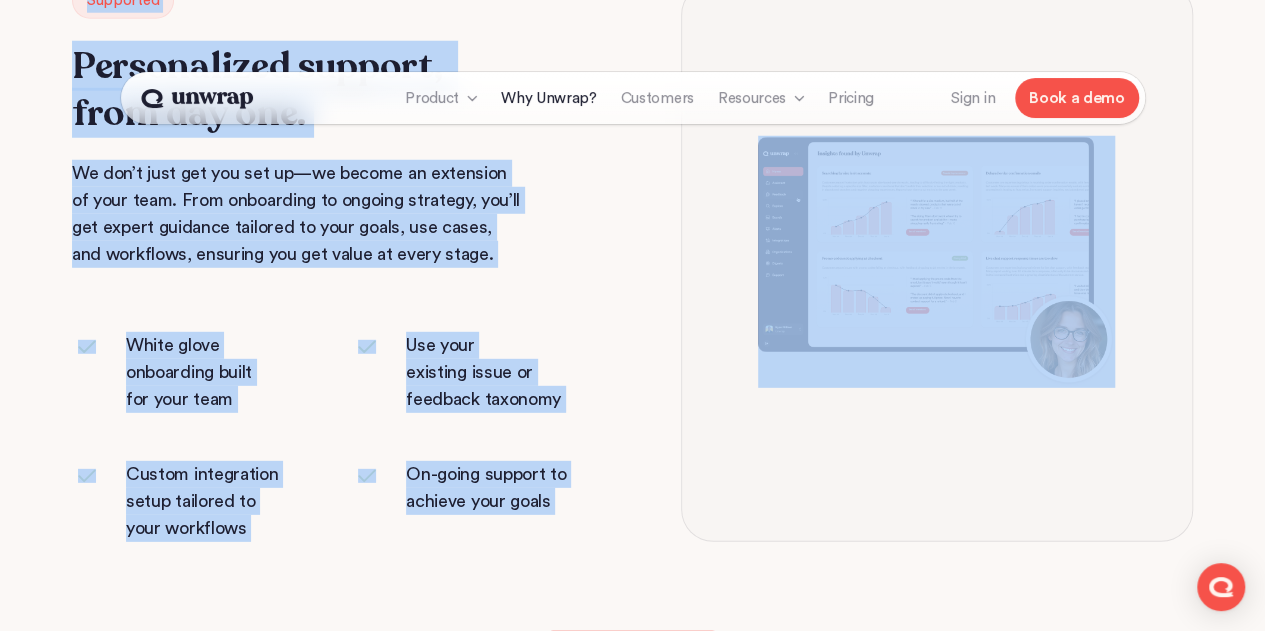 scroll, scrollTop: 2100, scrollLeft: 0, axis: vertical 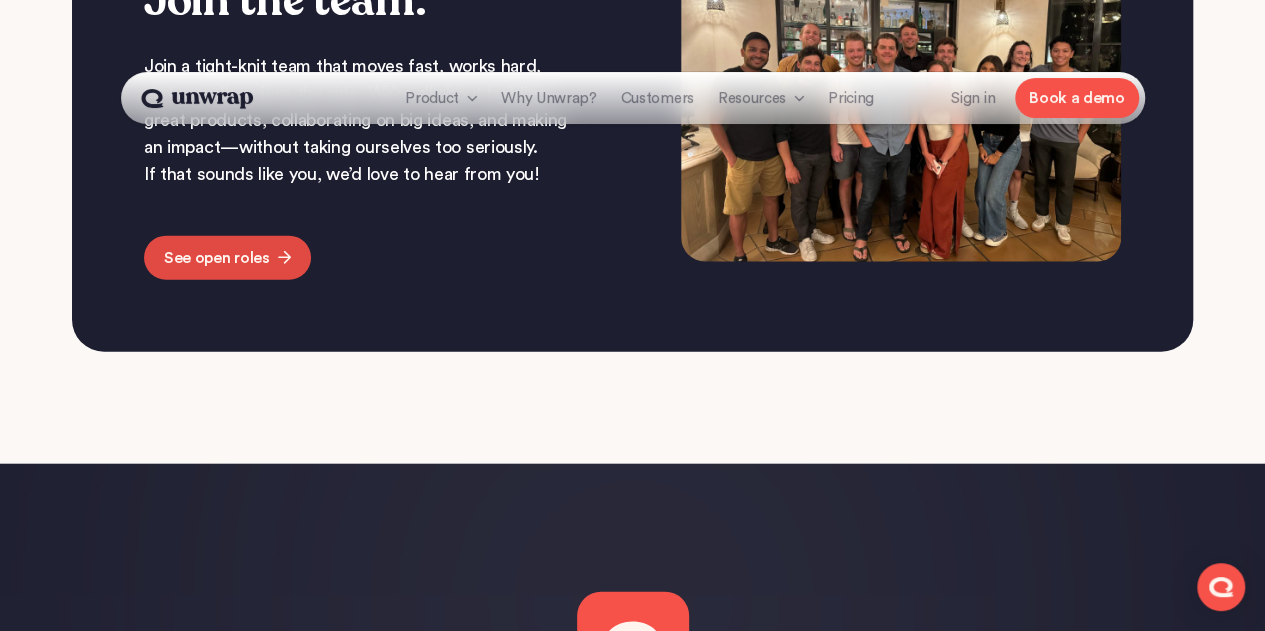 click on "See open roles" at bounding box center [227, 258] 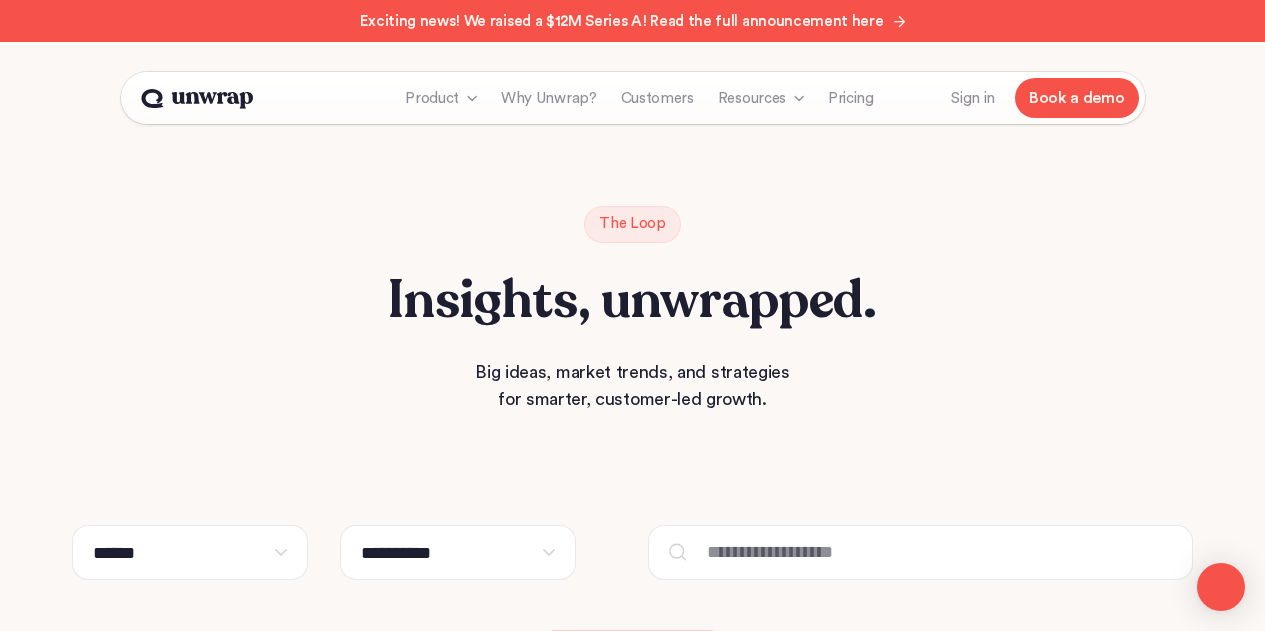 scroll, scrollTop: 0, scrollLeft: 0, axis: both 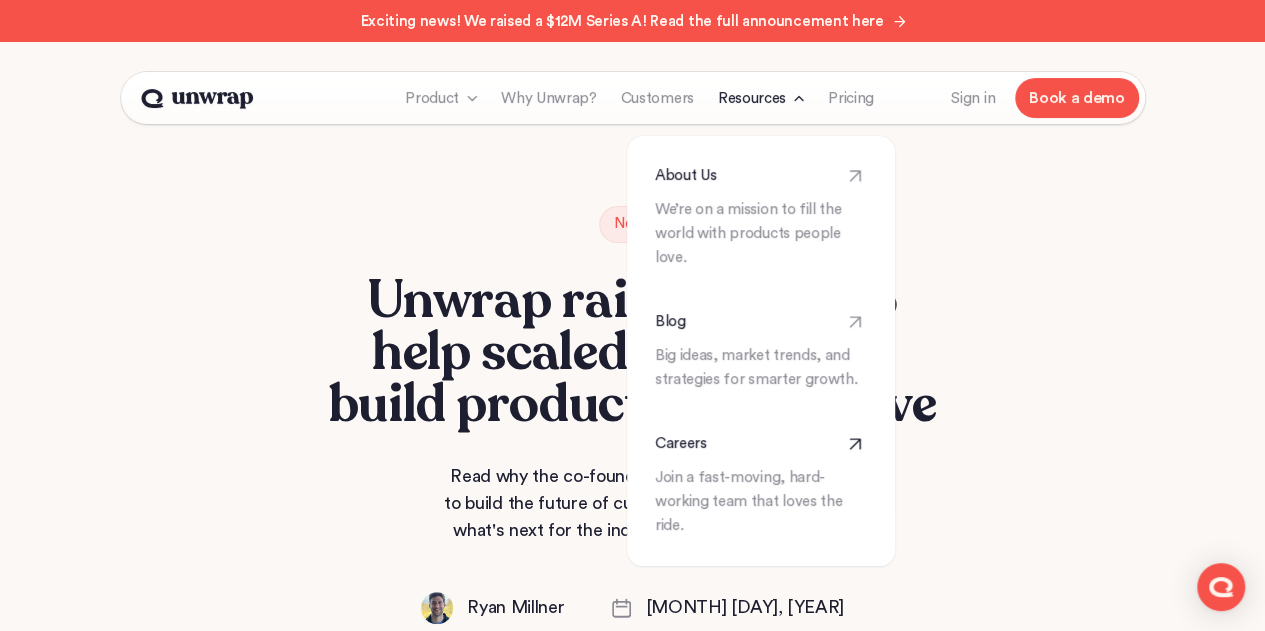 click on "Careers" at bounding box center [681, 444] 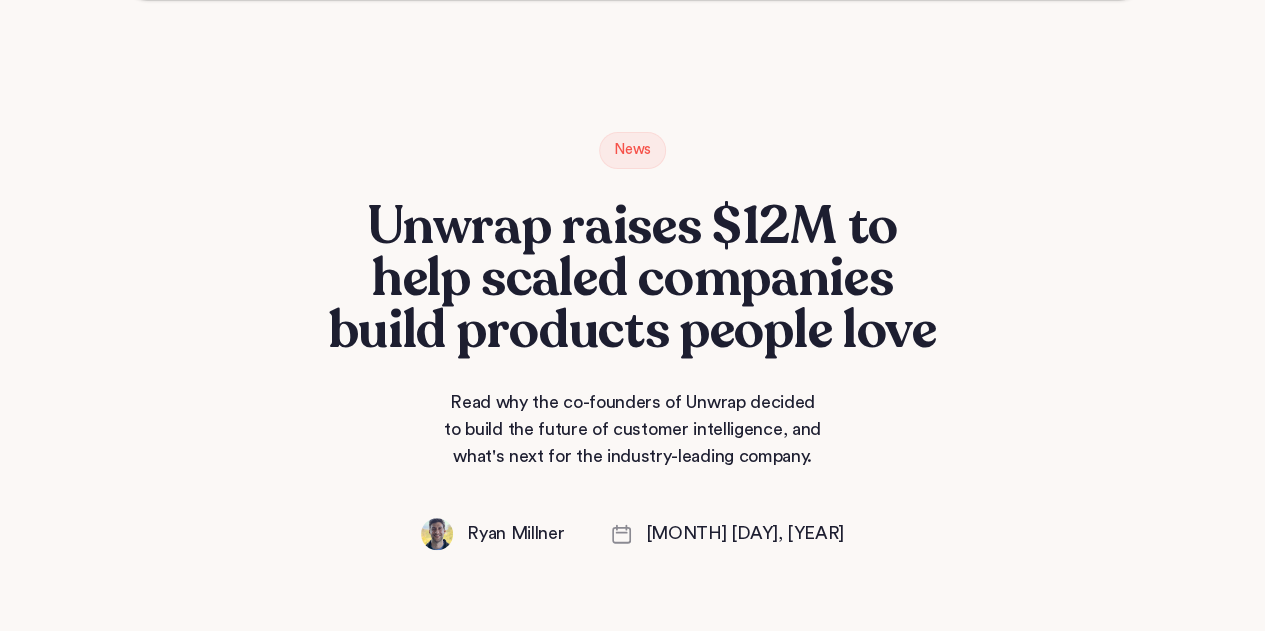 scroll, scrollTop: 200, scrollLeft: 0, axis: vertical 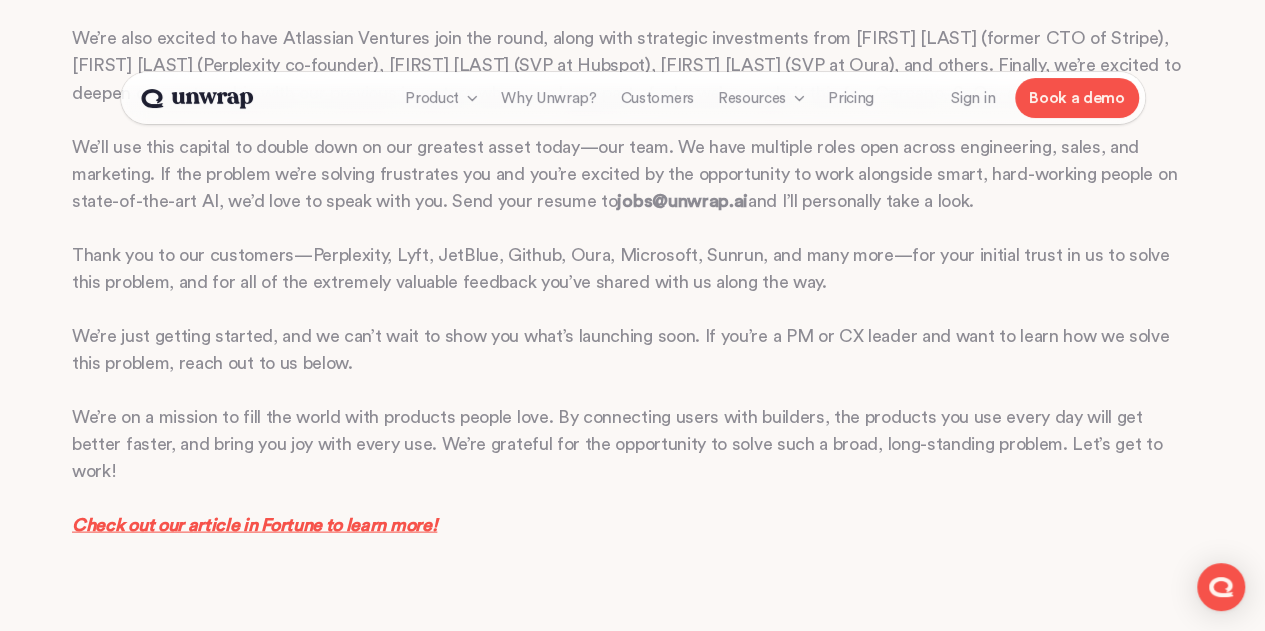 drag, startPoint x: 597, startPoint y: 184, endPoint x: 821, endPoint y: 326, distance: 265.2169 